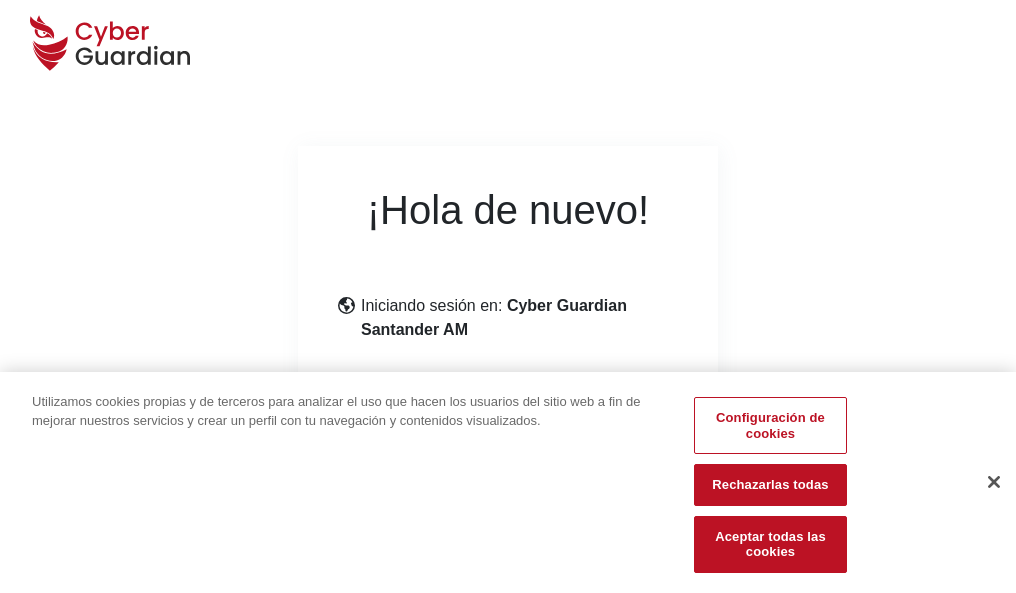 scroll, scrollTop: 245, scrollLeft: 0, axis: vertical 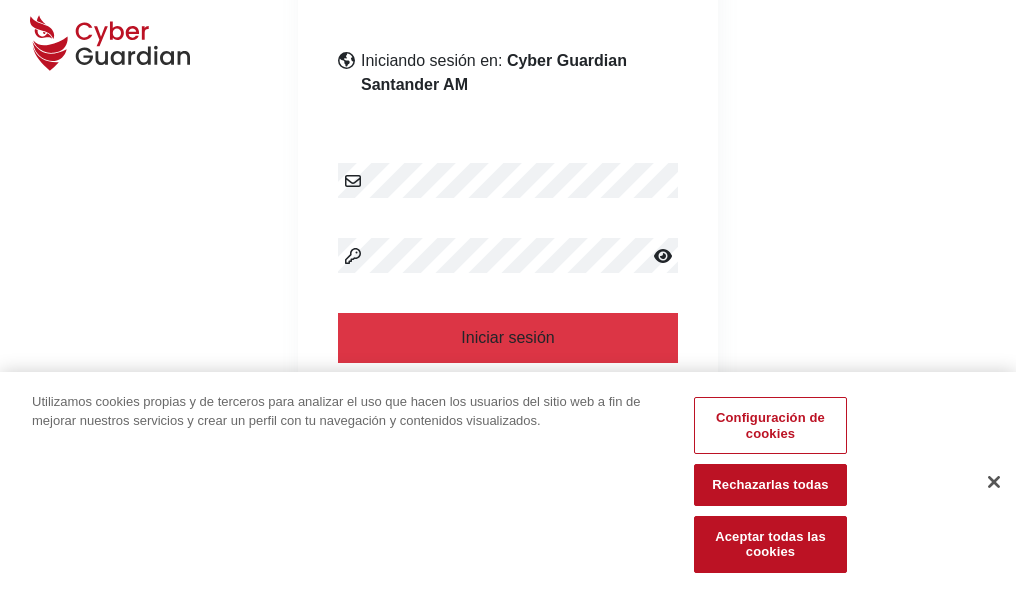 click at bounding box center [994, 482] 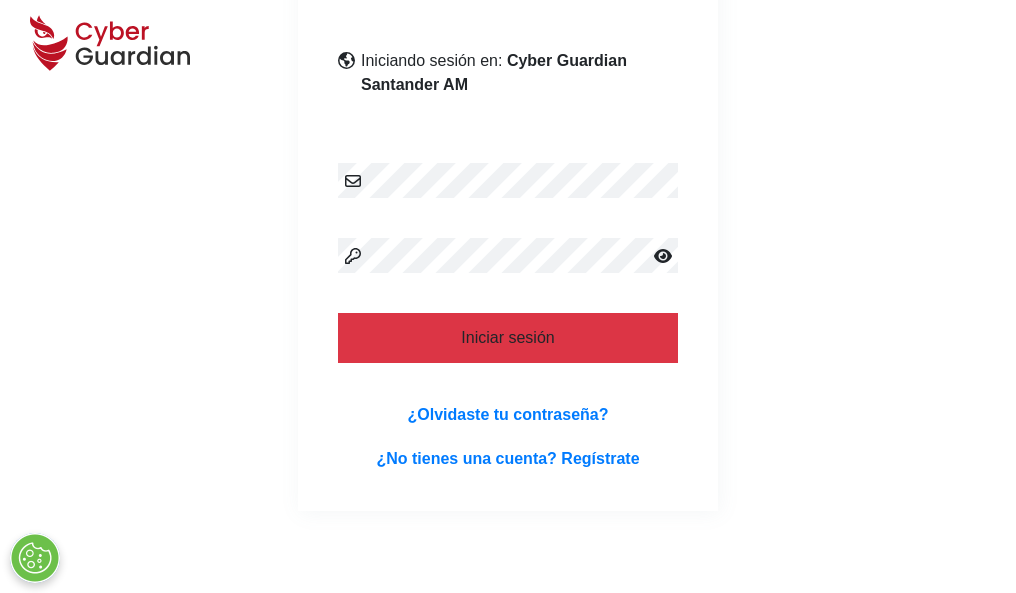 scroll, scrollTop: 389, scrollLeft: 0, axis: vertical 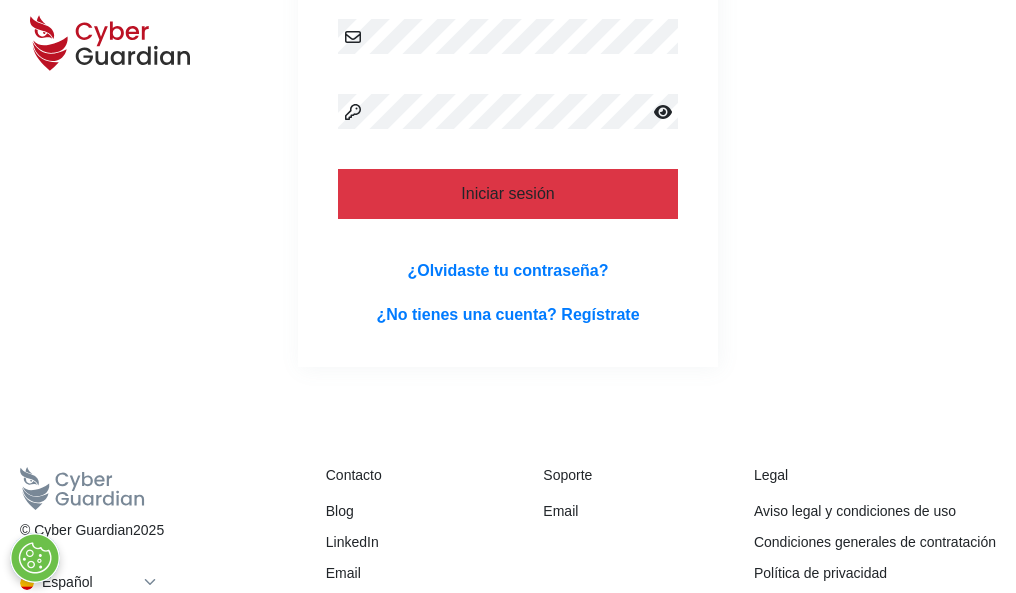 type 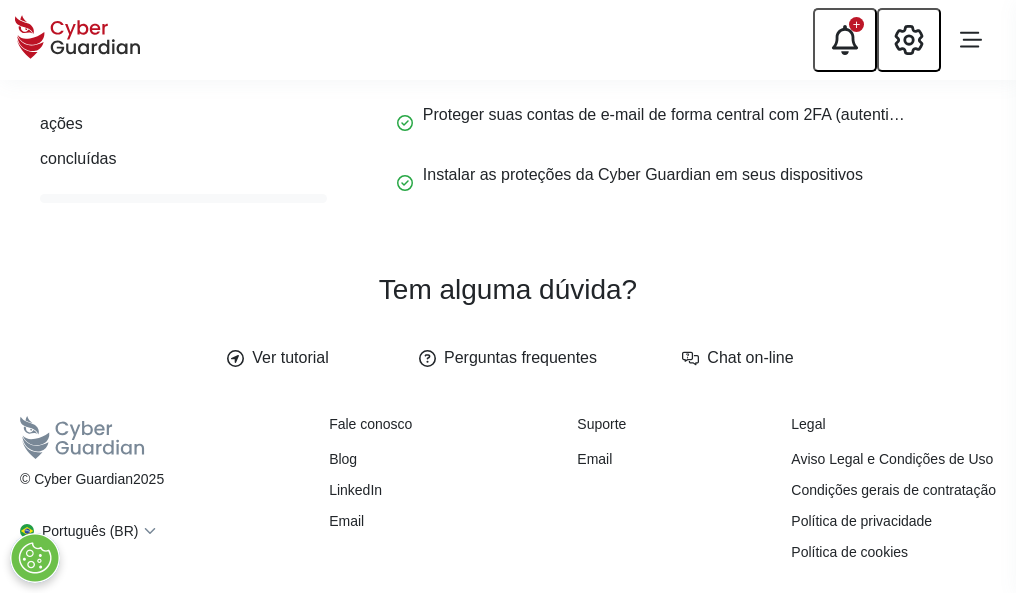 scroll, scrollTop: 0, scrollLeft: 0, axis: both 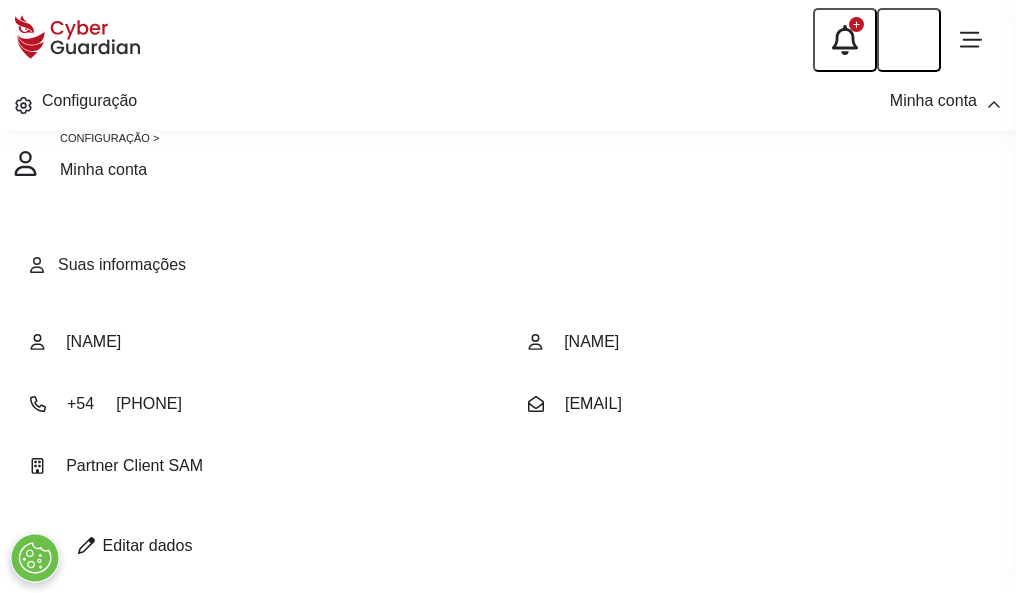 click at bounding box center (86, 545) 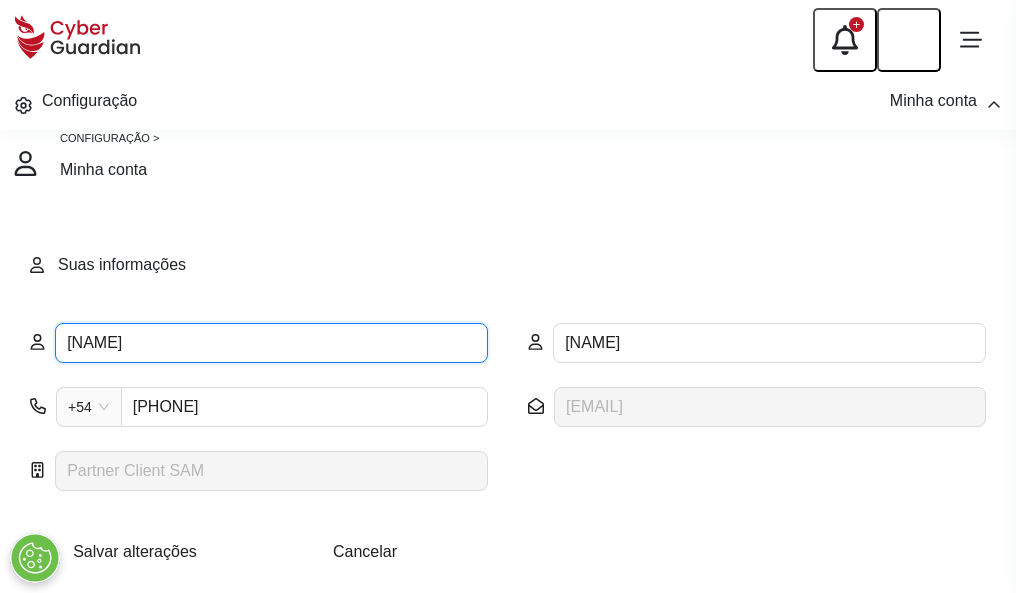 click on "[NAME]" at bounding box center [271, 343] 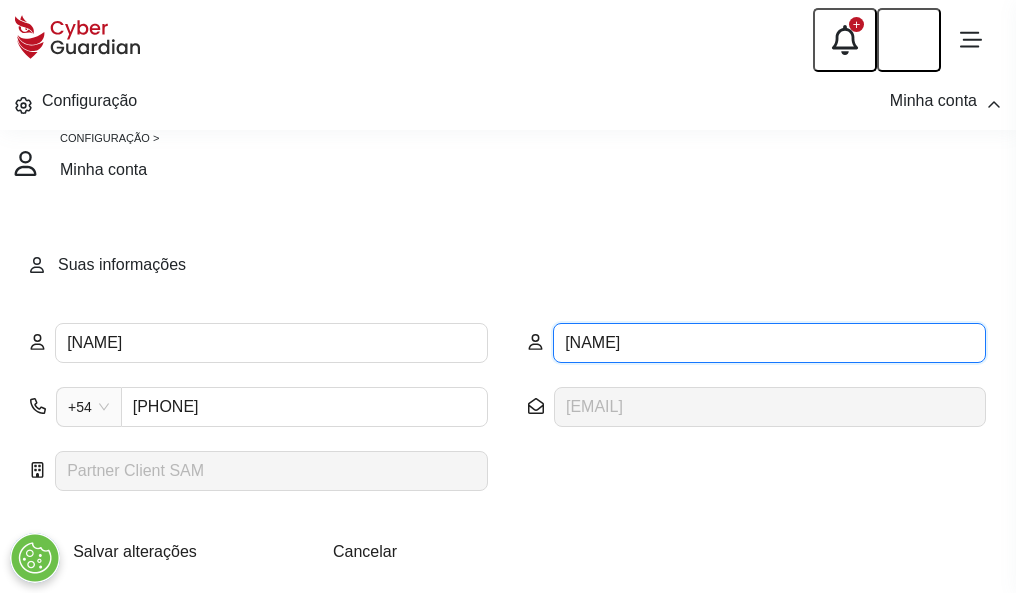 click on "[NAME]" at bounding box center (769, 343) 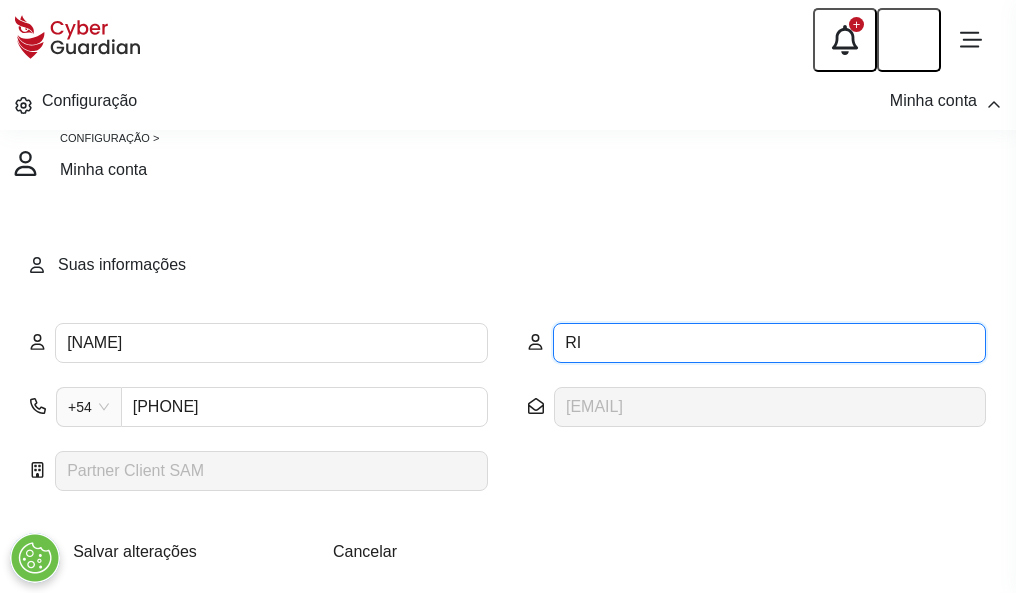 type on "R" 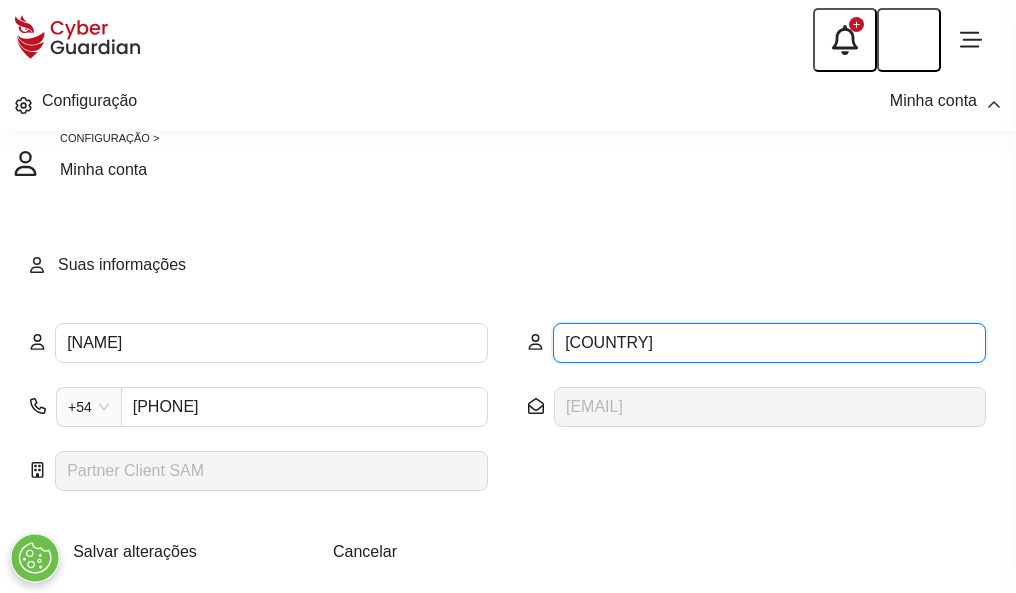 type on "[COUNTRY]" 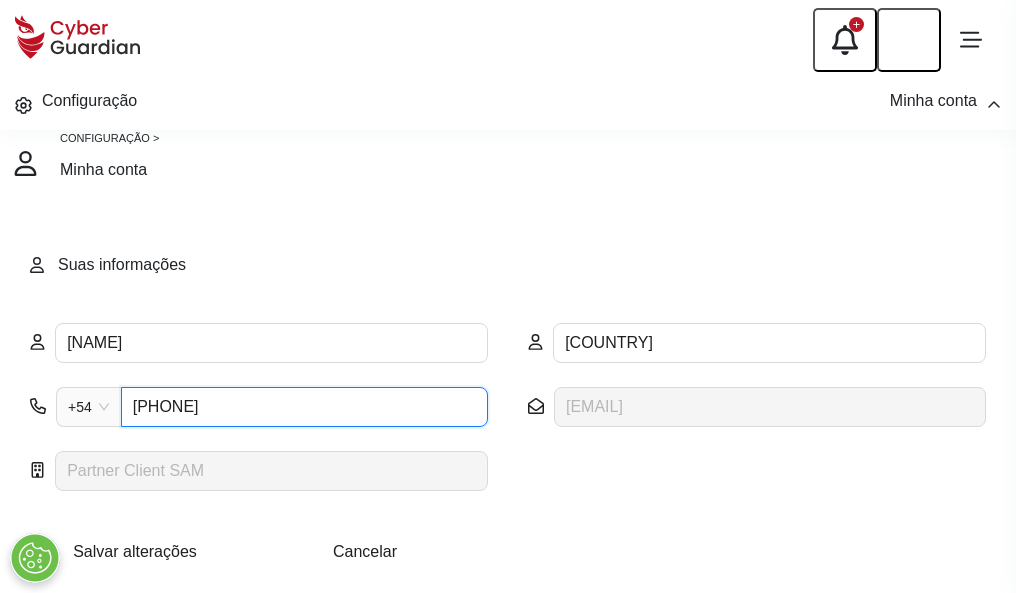 click on "[PHONE]" at bounding box center [304, 407] 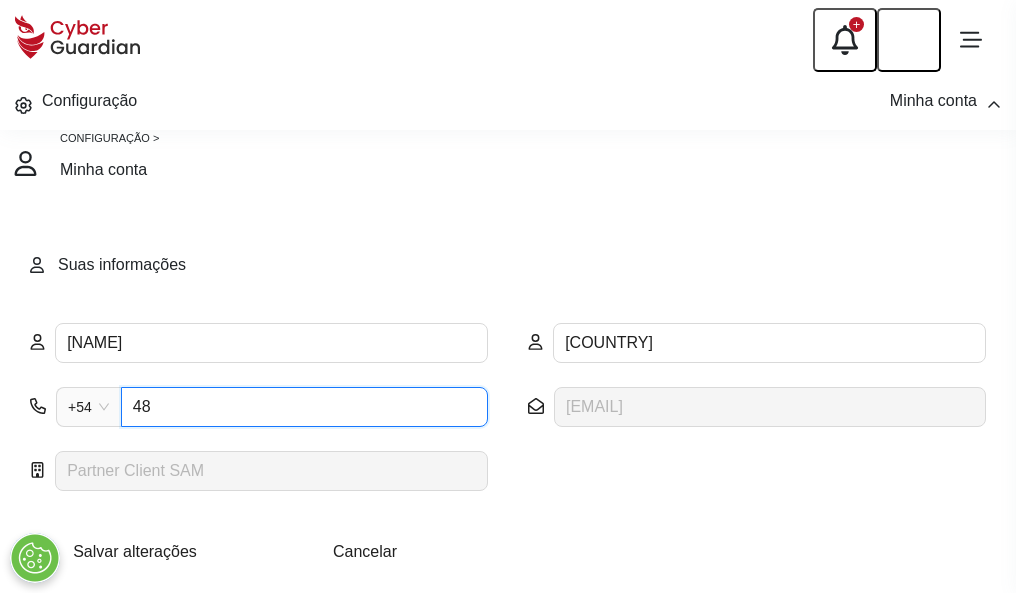 type on "4" 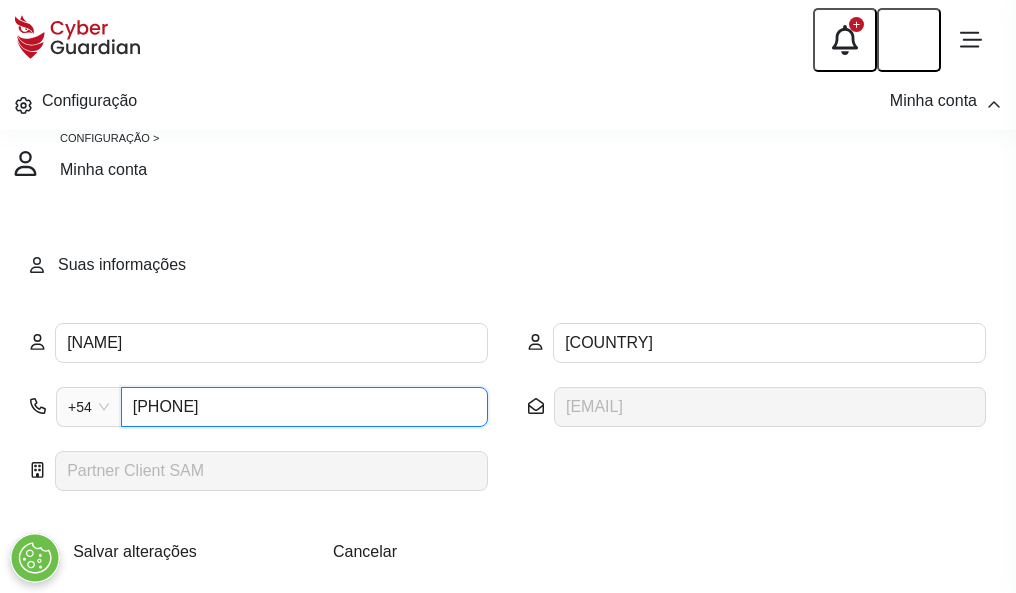 type on "[PHONE]" 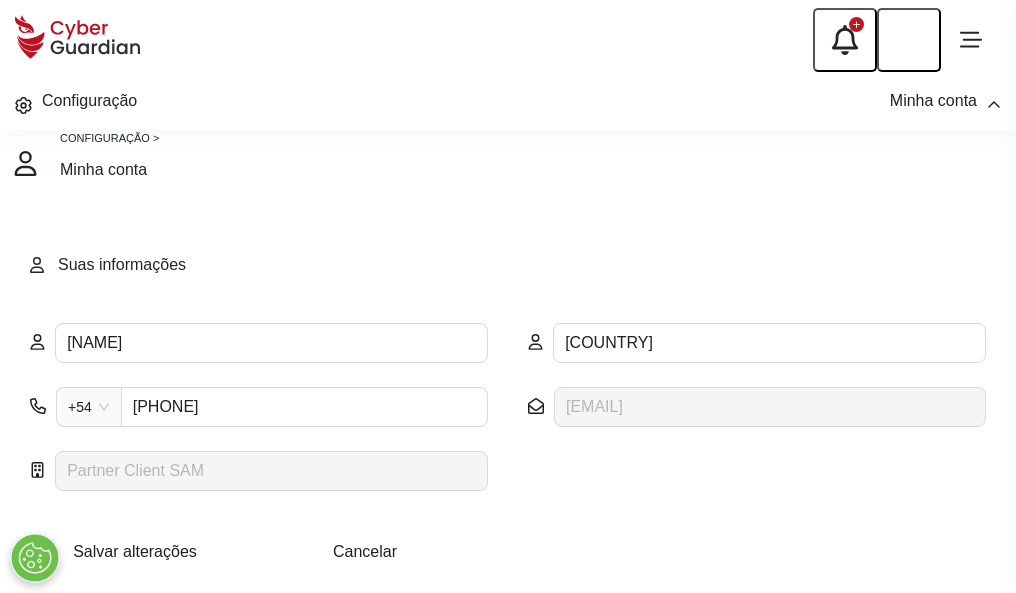click on "Salvar alterações" at bounding box center (135, 551) 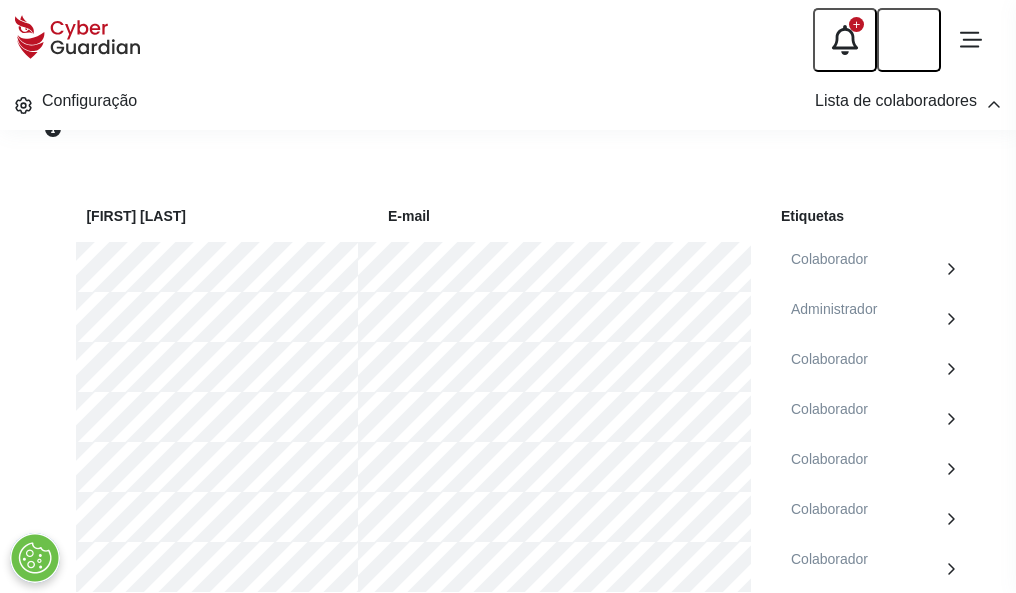 scroll, scrollTop: 856, scrollLeft: 0, axis: vertical 